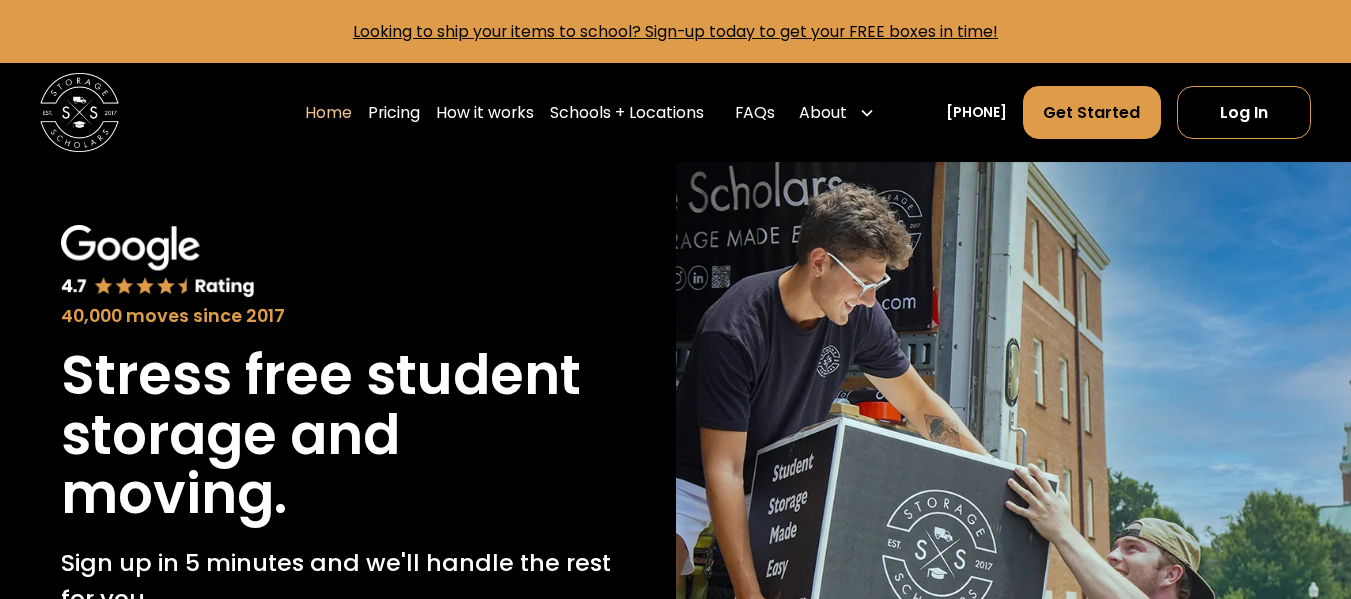 scroll, scrollTop: 0, scrollLeft: 0, axis: both 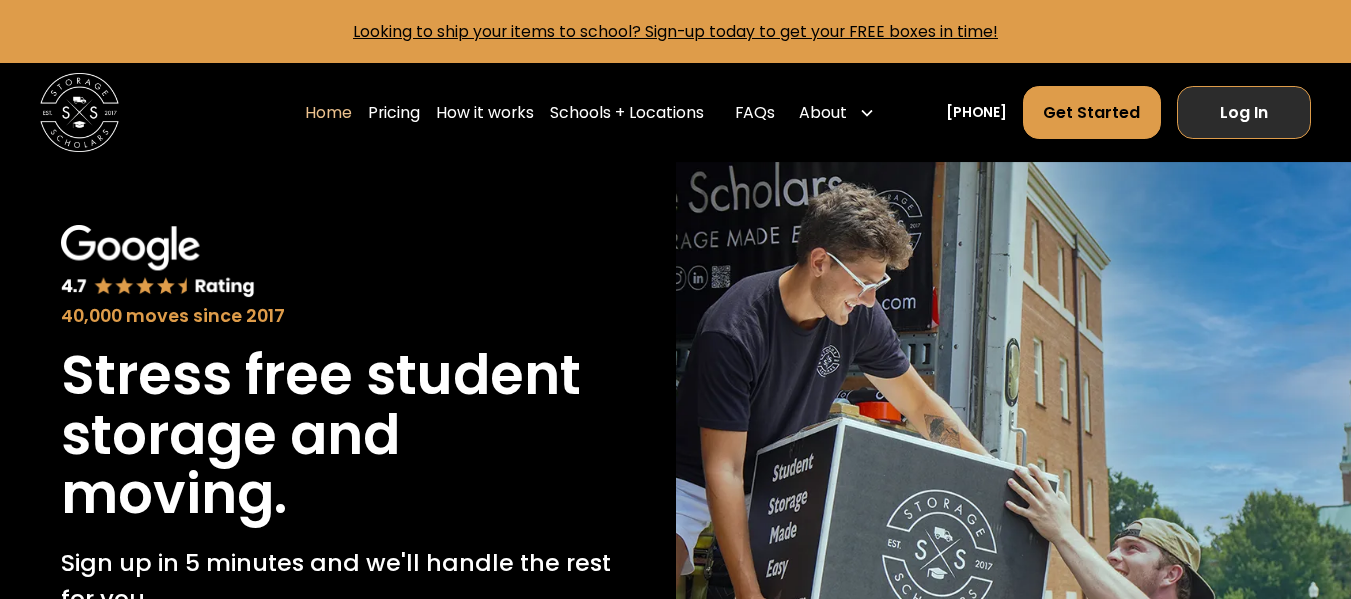 click on "Log In" at bounding box center [1244, 112] 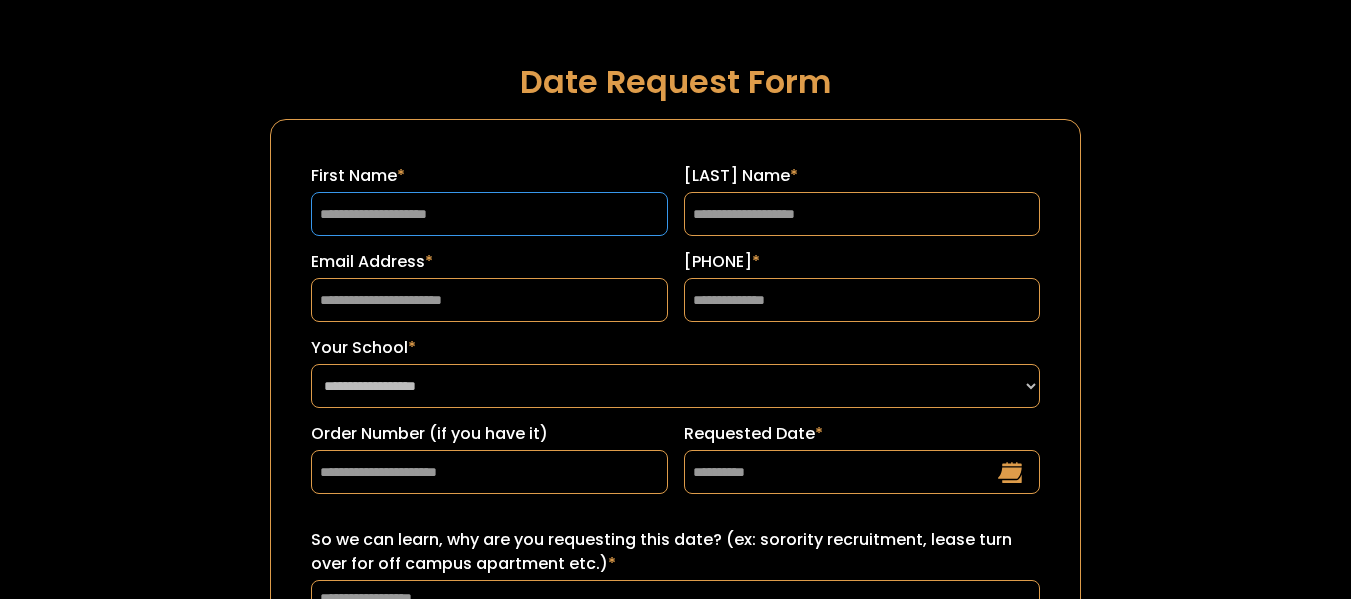 click on "First Name  *" at bounding box center (489, 214) 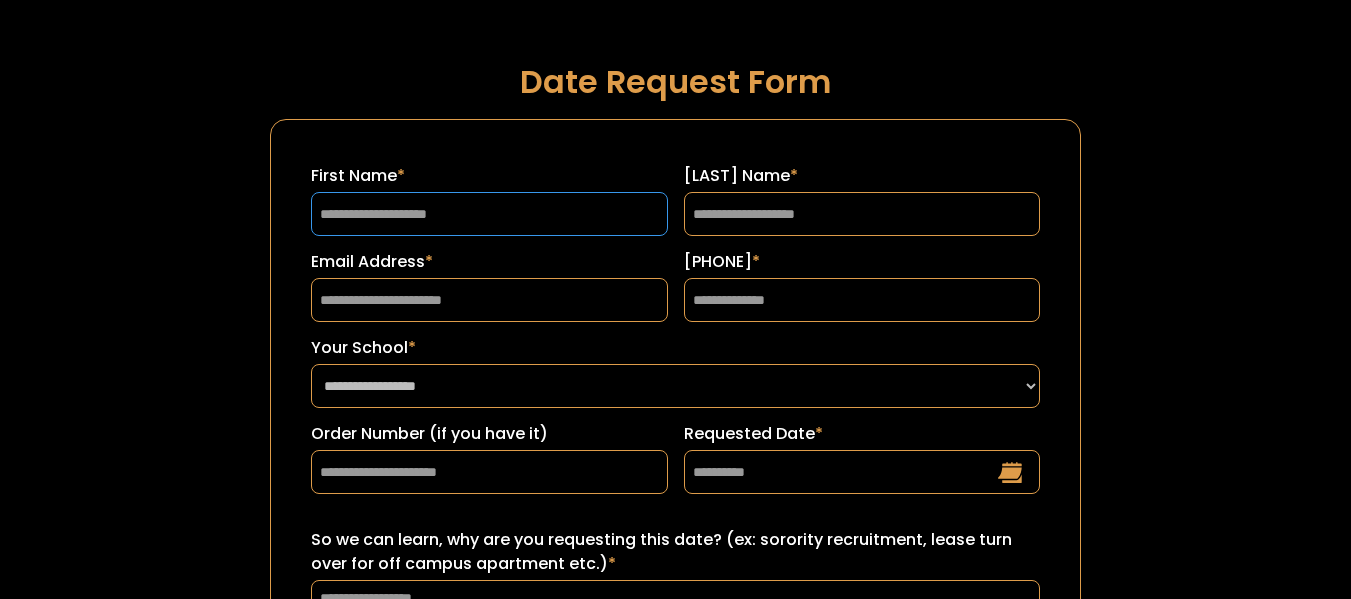 type on "*******" 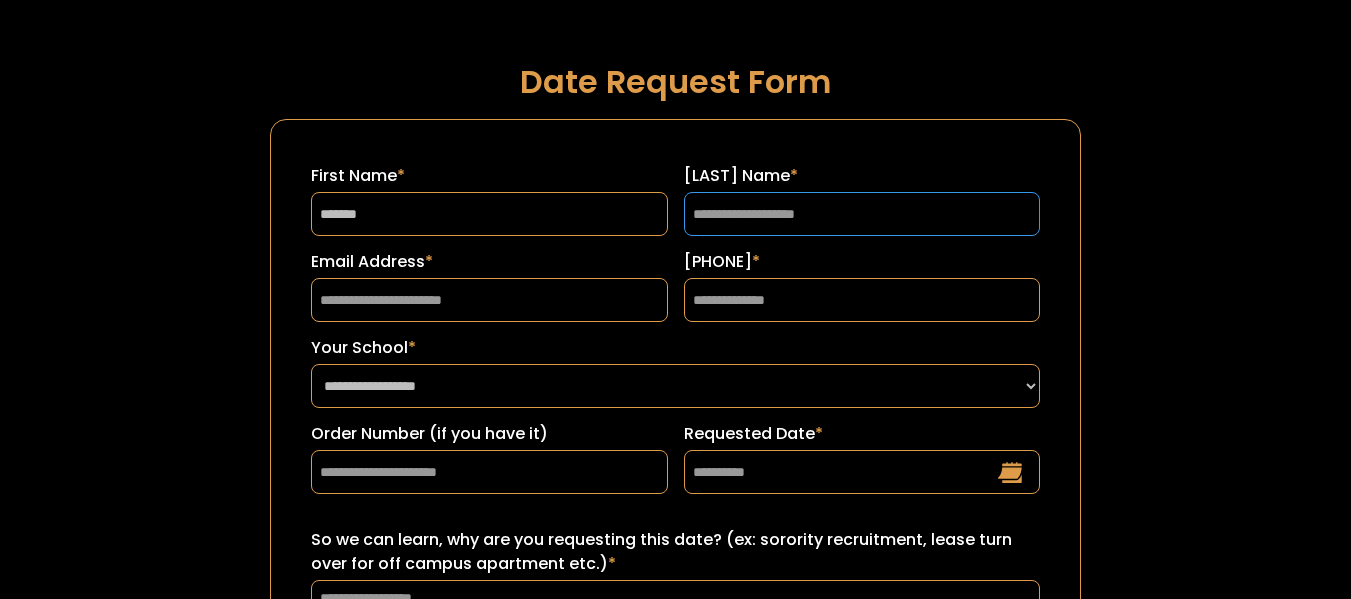 type on "*******" 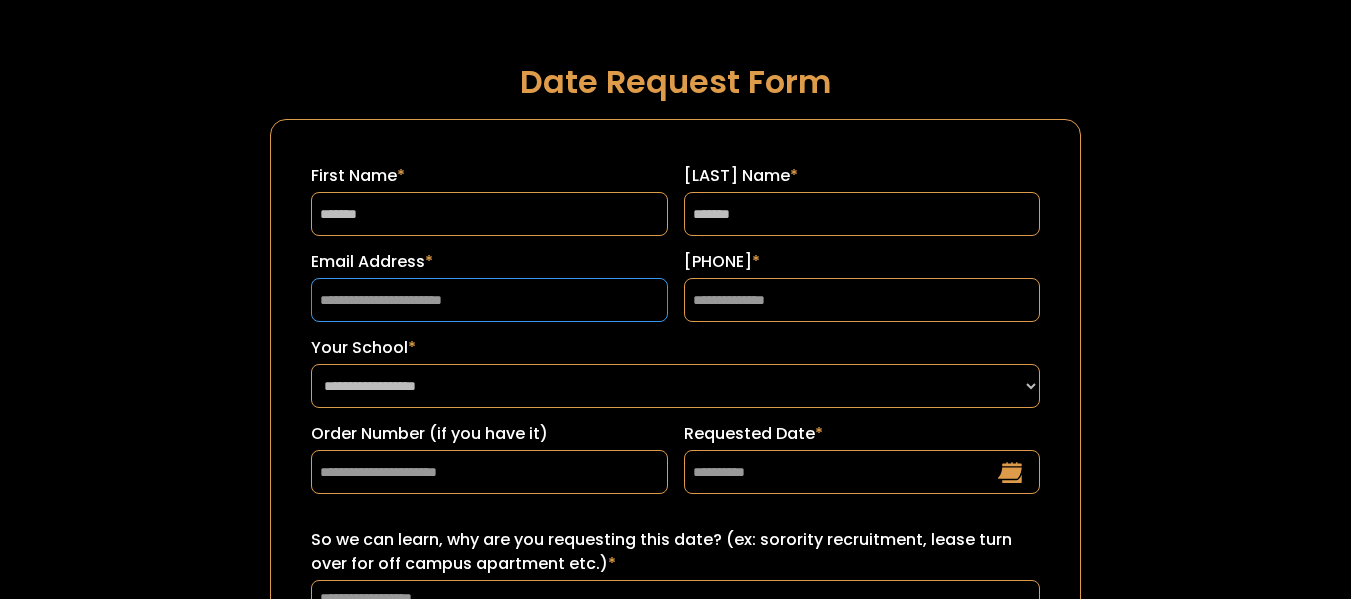 type on "**********" 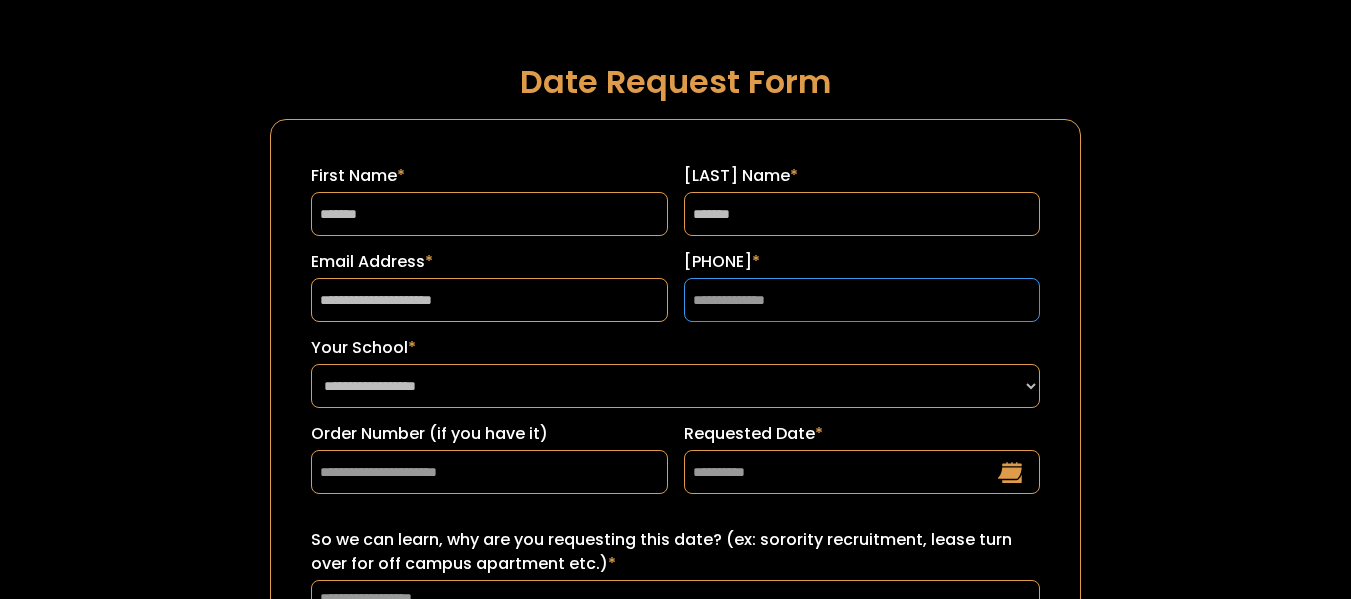 type on "**********" 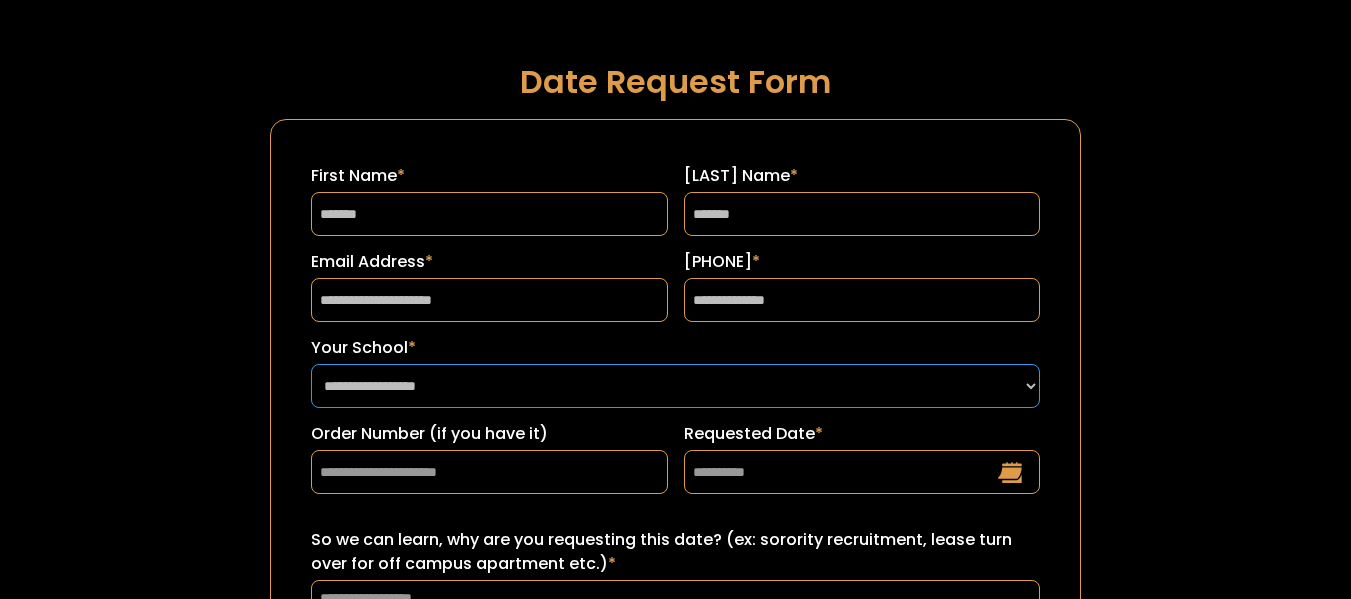 click on "**********" at bounding box center (675, 386) 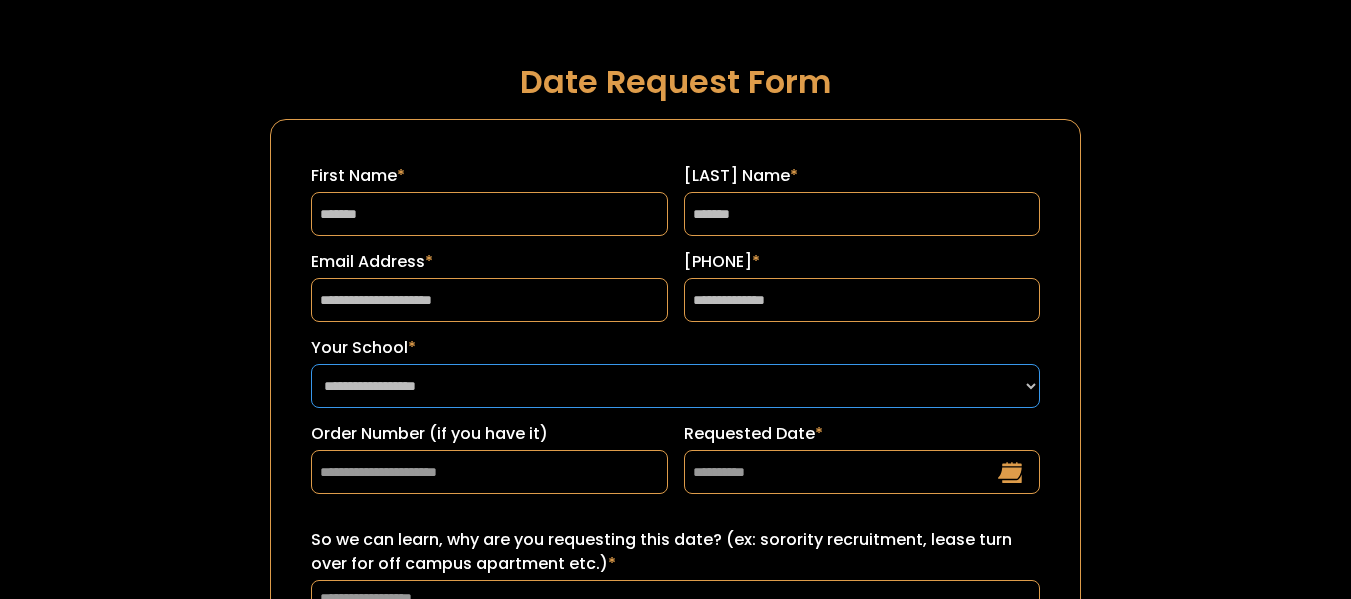 select on "**********" 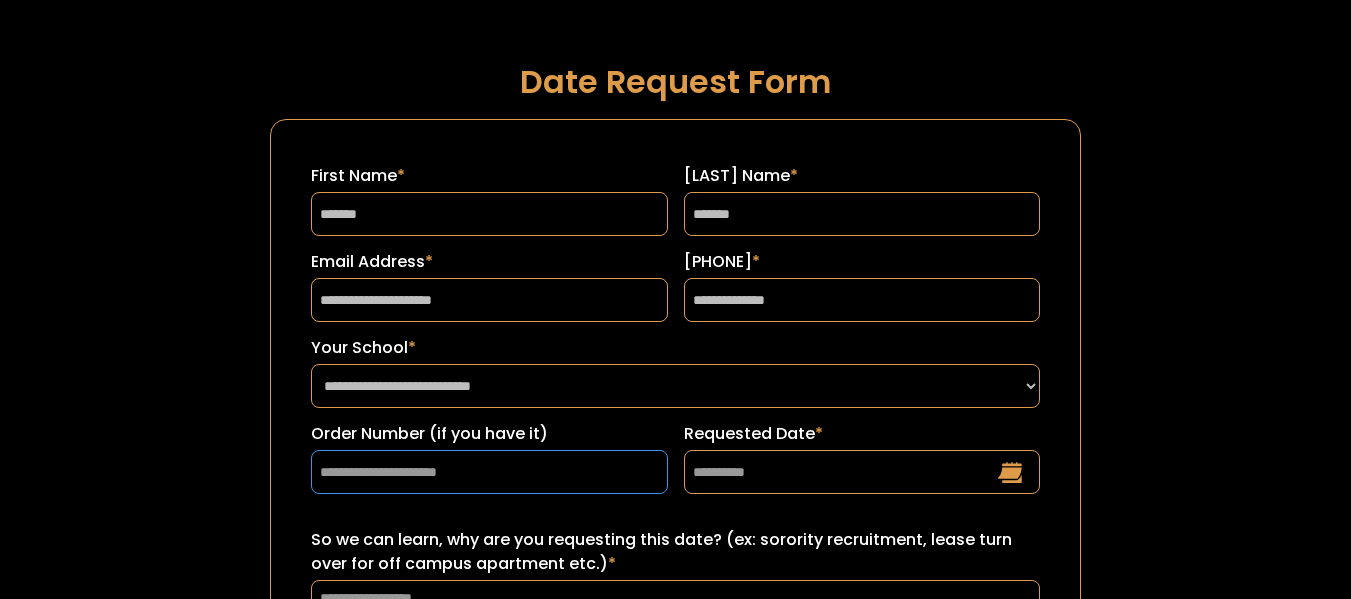 drag, startPoint x: 513, startPoint y: 383, endPoint x: 578, endPoint y: 488, distance: 123.49089 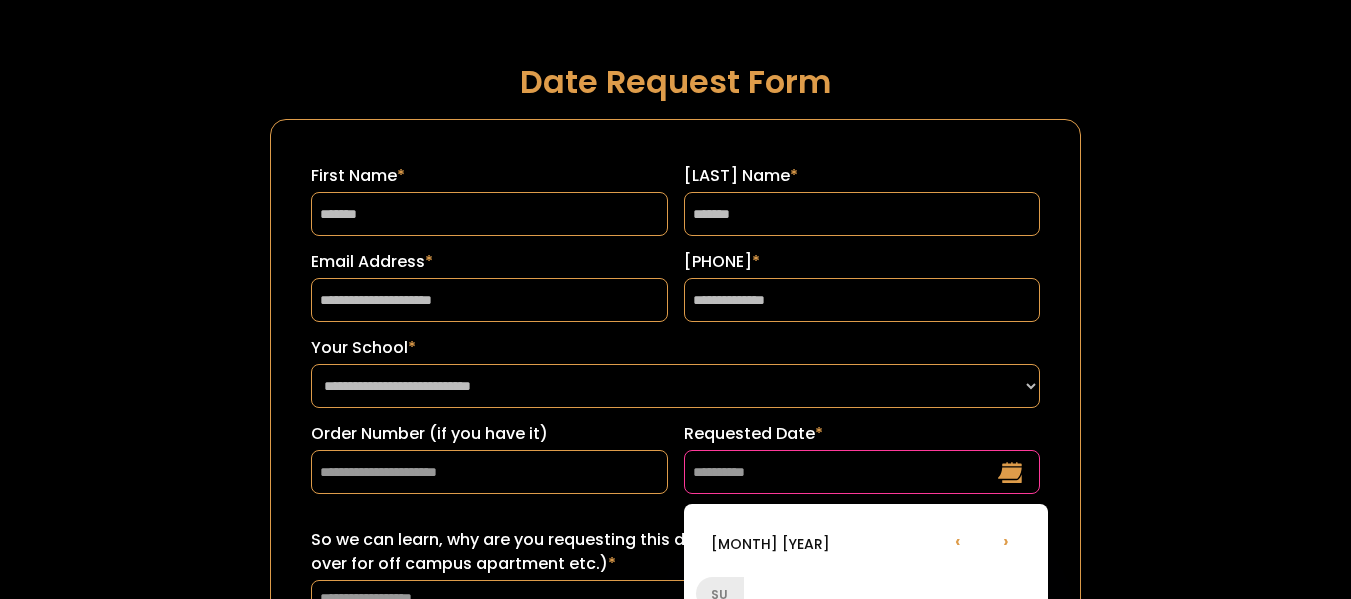 click on "Requested Date  *" at bounding box center (862, 472) 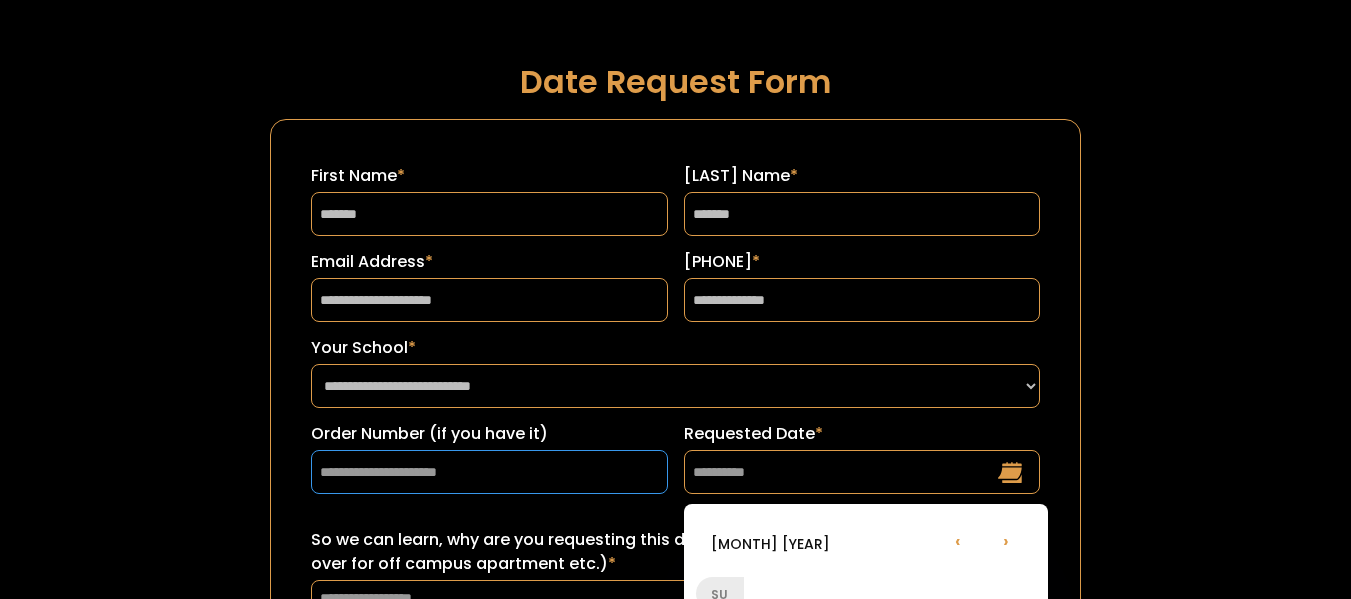 click on "Order Number (if you have it)" at bounding box center [489, 472] 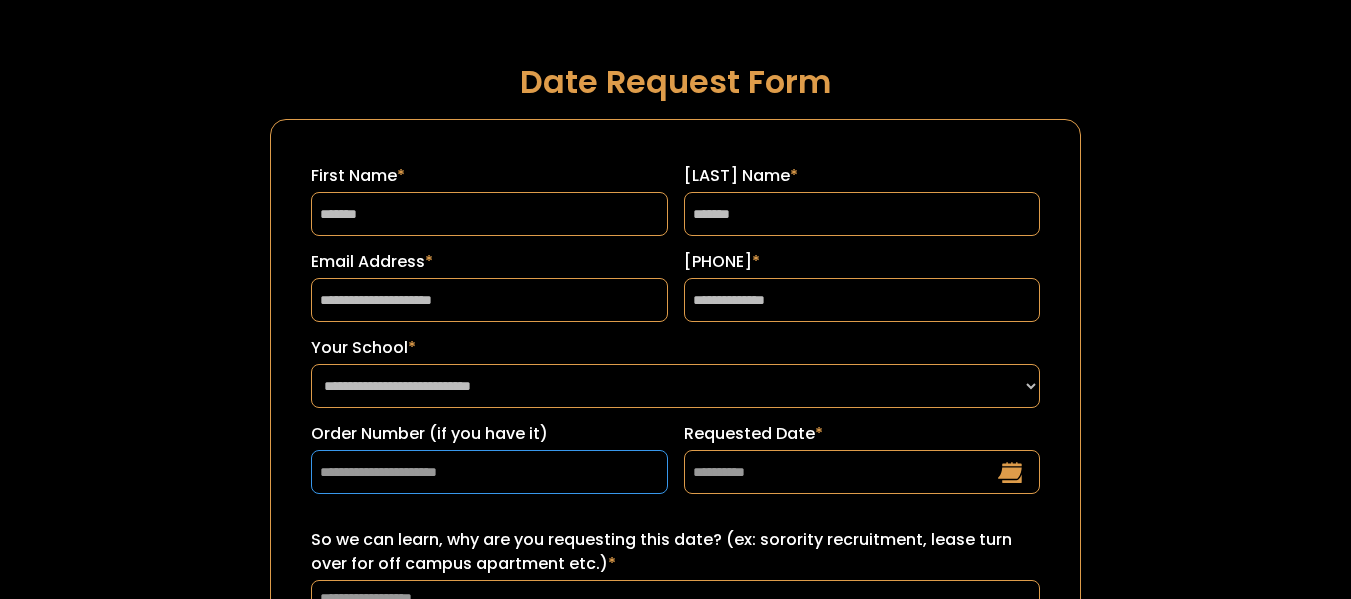 paste on "*******" 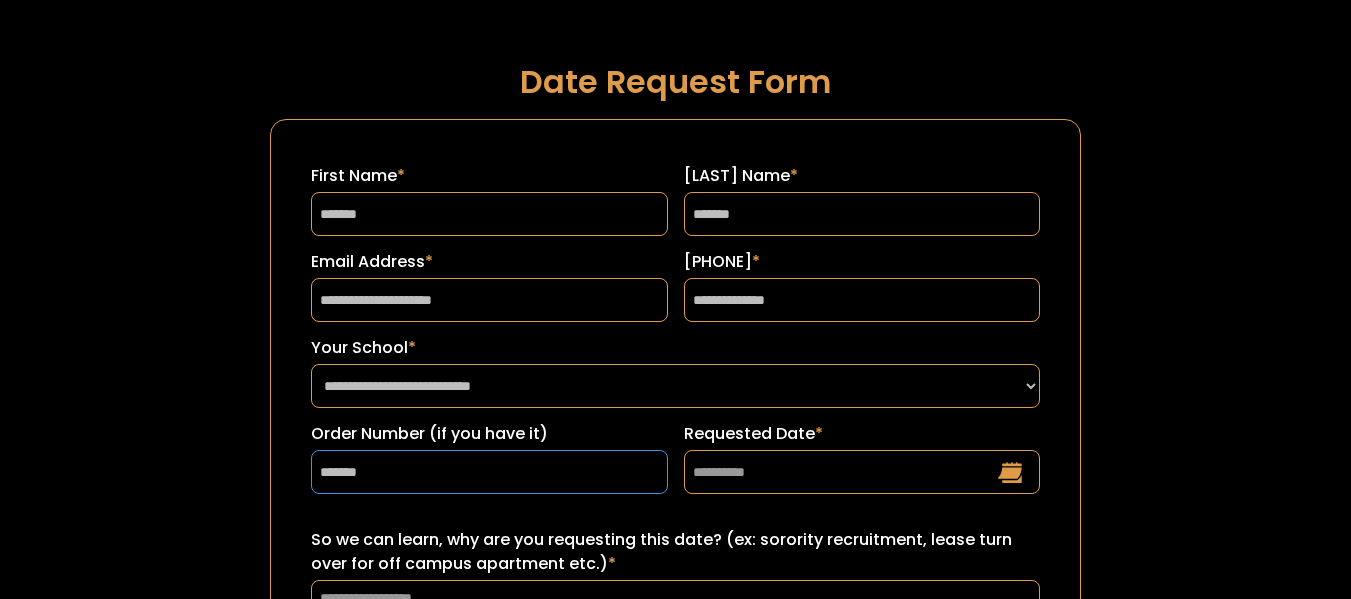 type on "*******" 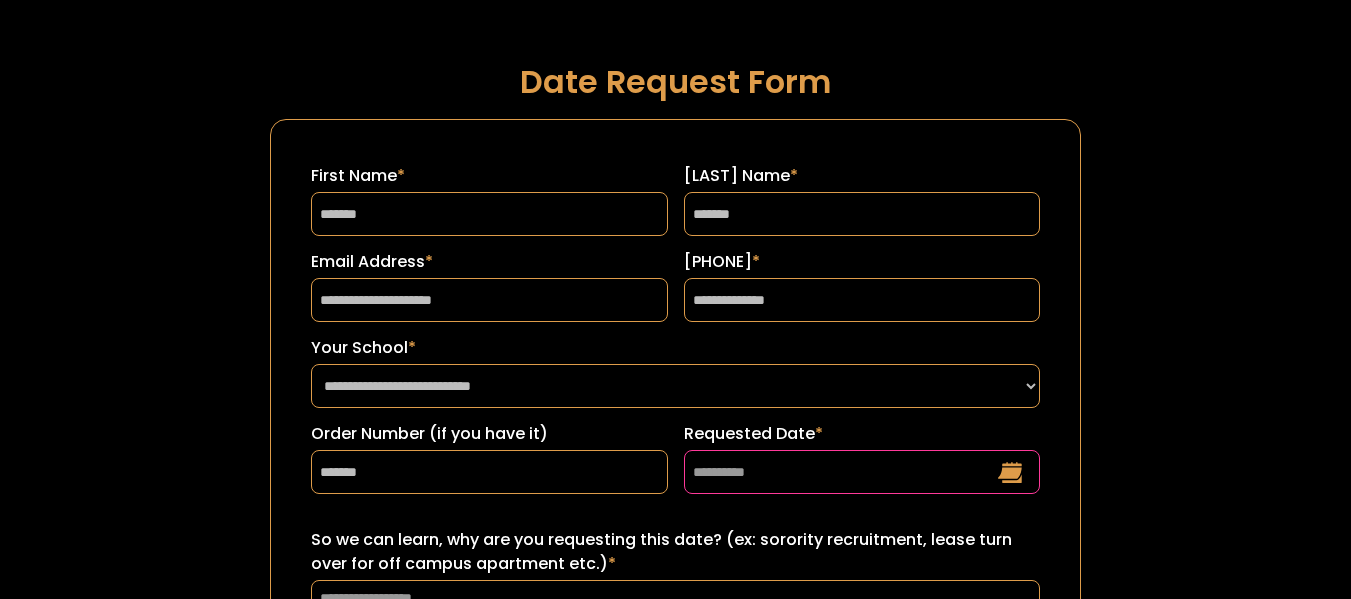 click on "Requested Date  *" at bounding box center [862, 472] 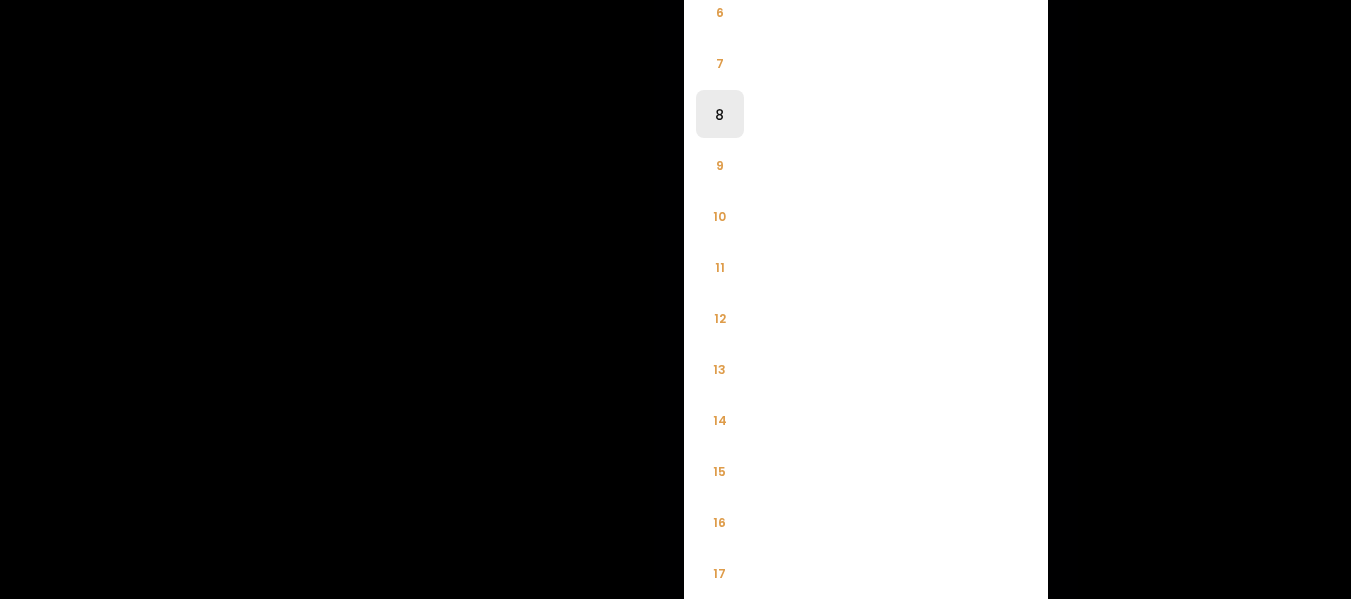scroll, scrollTop: 1398, scrollLeft: 0, axis: vertical 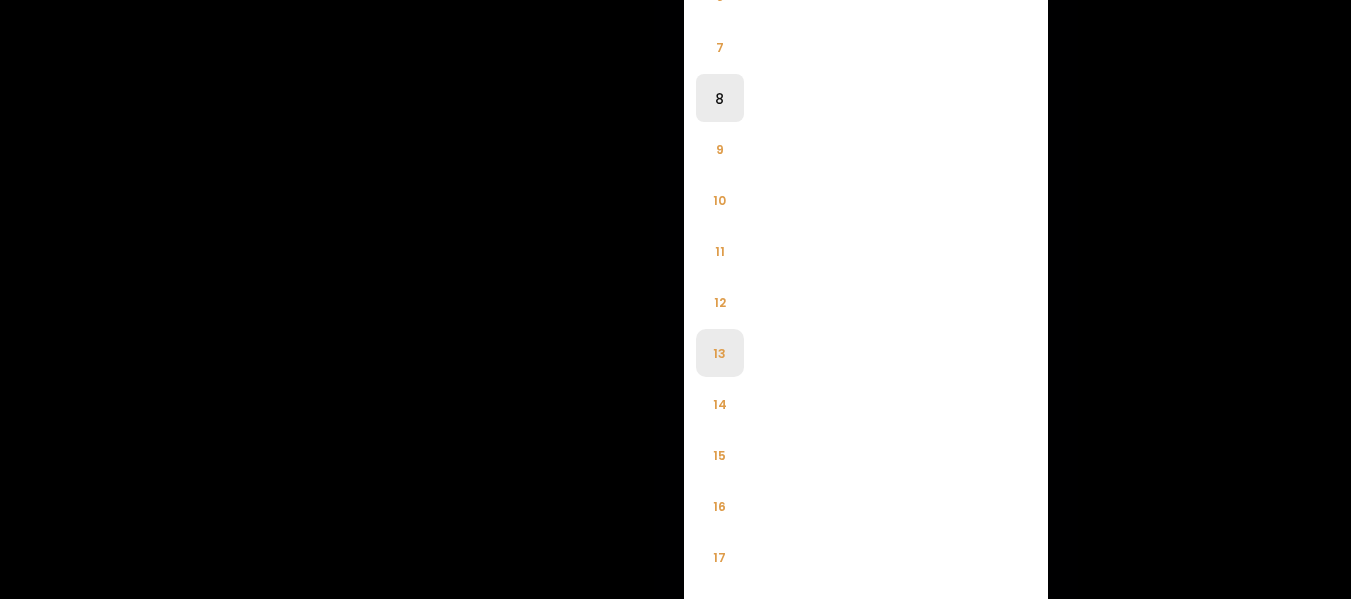 click on "13" at bounding box center [720, 353] 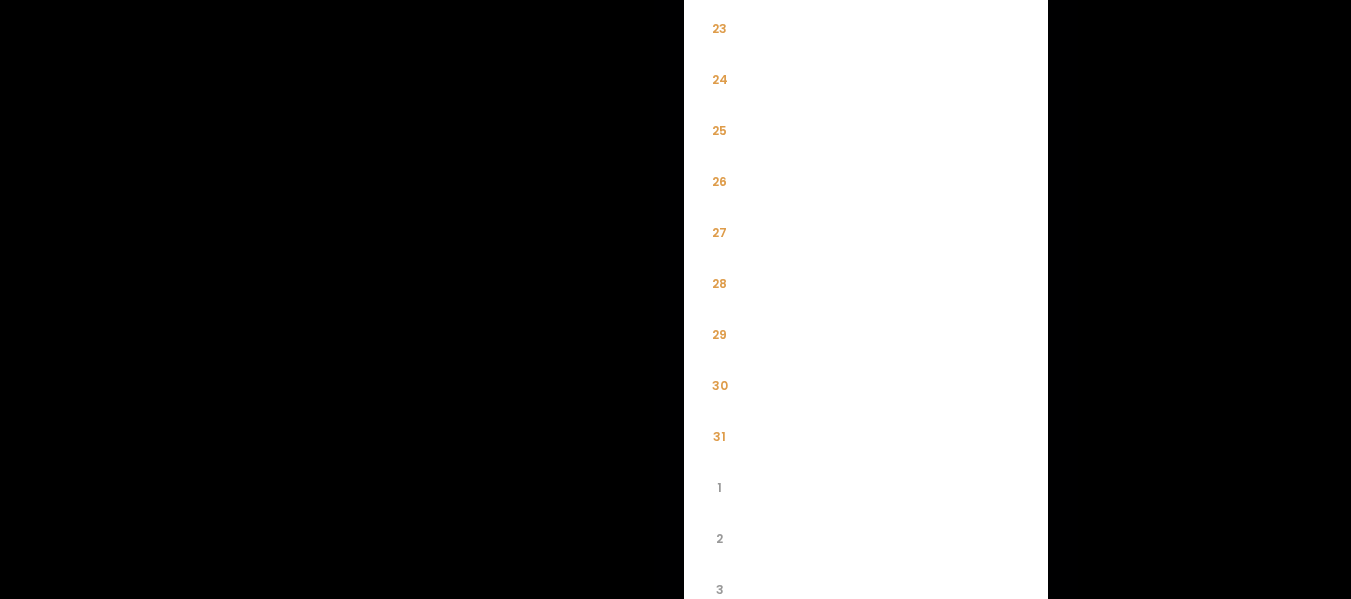 scroll, scrollTop: 2415, scrollLeft: 0, axis: vertical 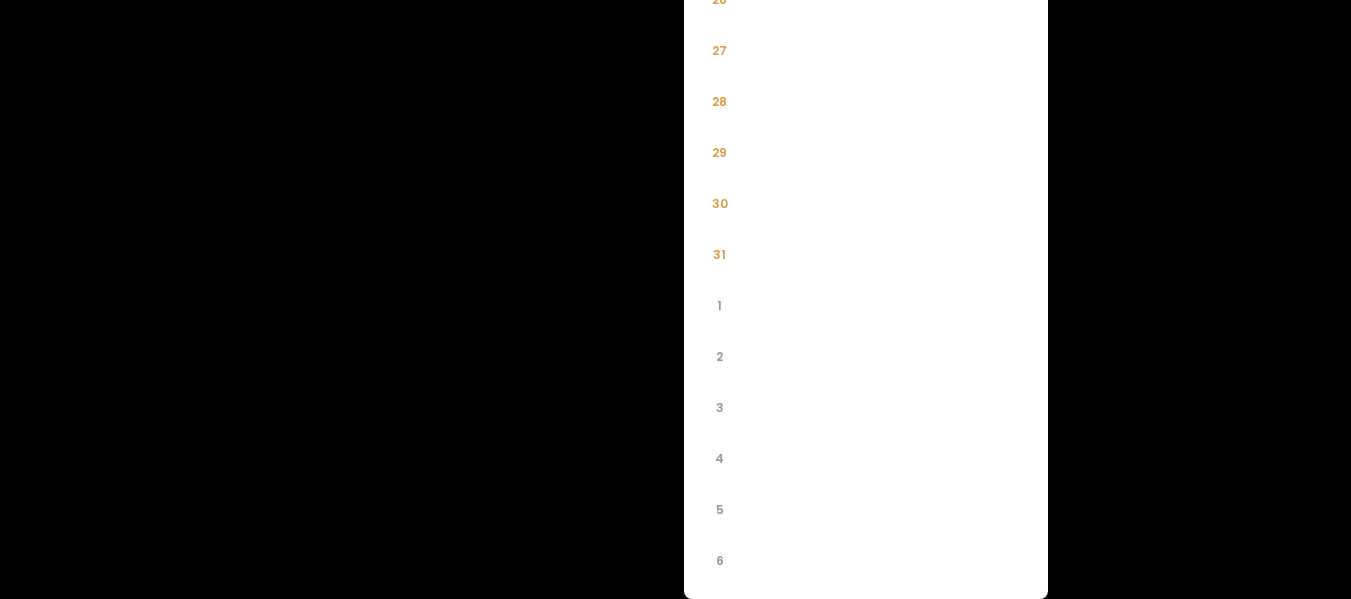 click on "**********" at bounding box center [675, -2116] 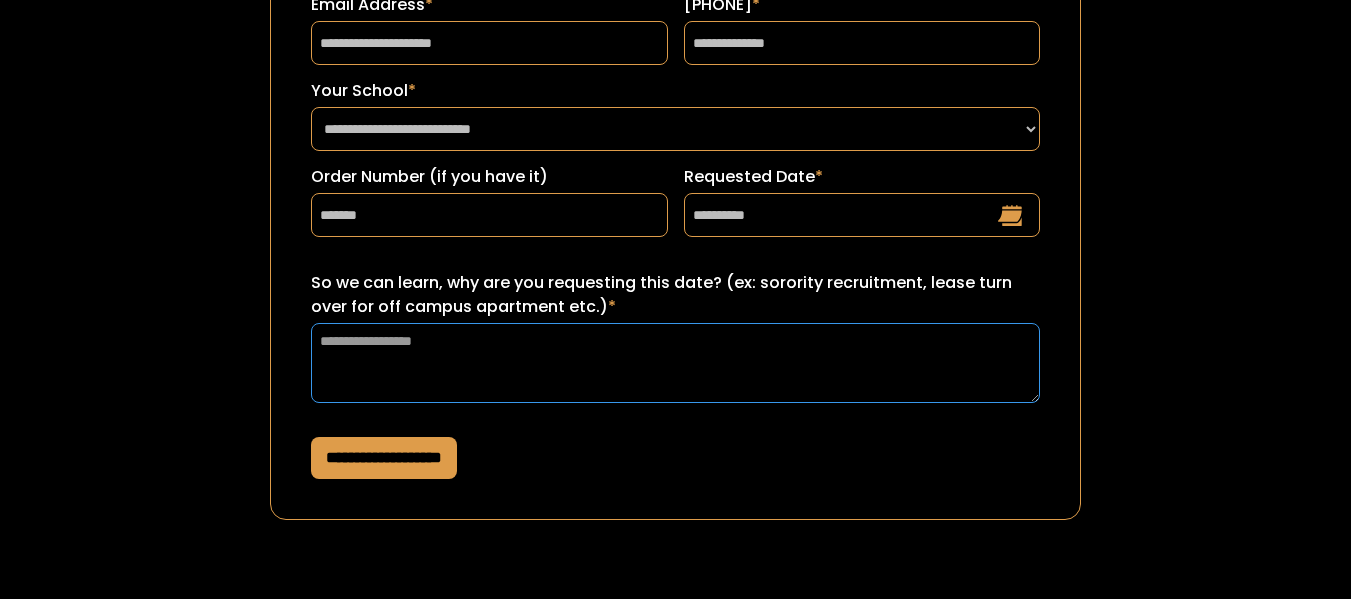click on "So we can learn, why are you requesting this date? (ex: sorority recruitment, lease turn over for off campus apartment etc.)  *" at bounding box center [675, 363] 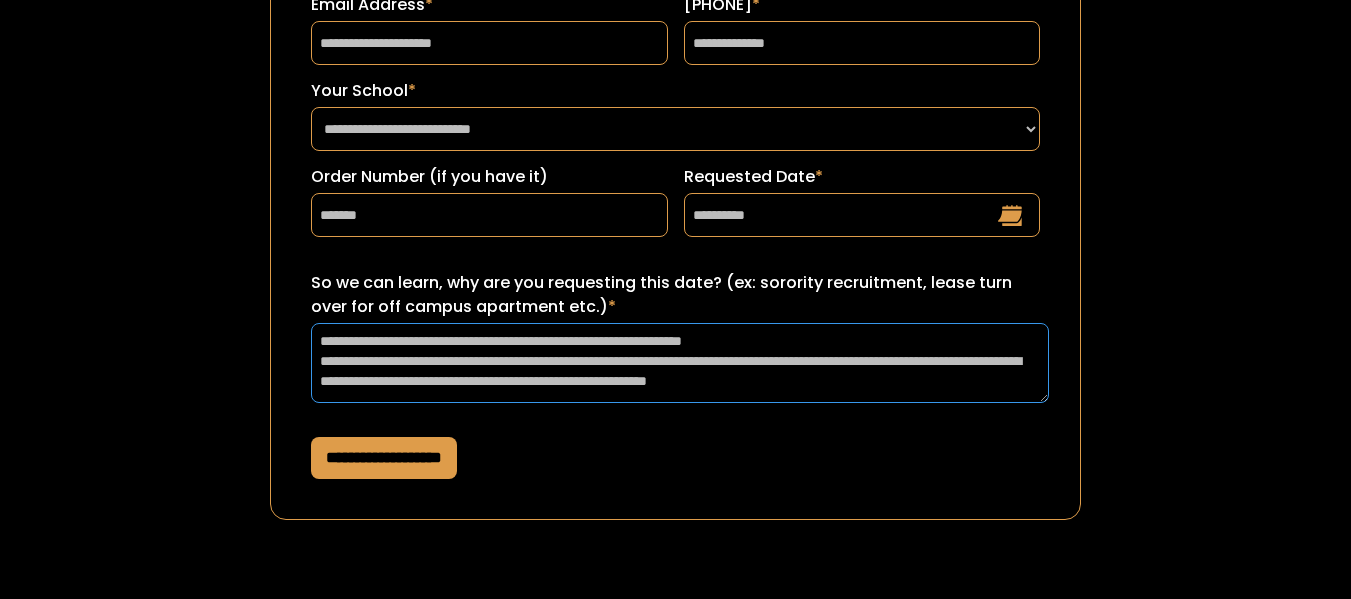 scroll, scrollTop: 11, scrollLeft: 0, axis: vertical 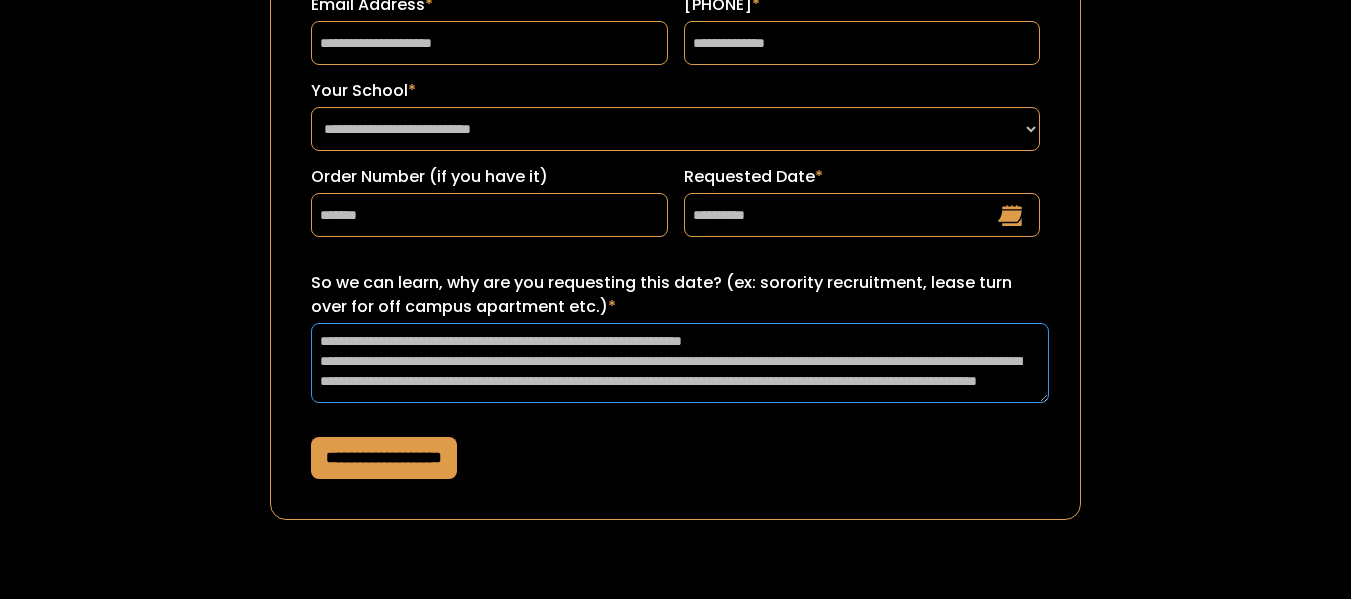 click on "**********" at bounding box center [680, 363] 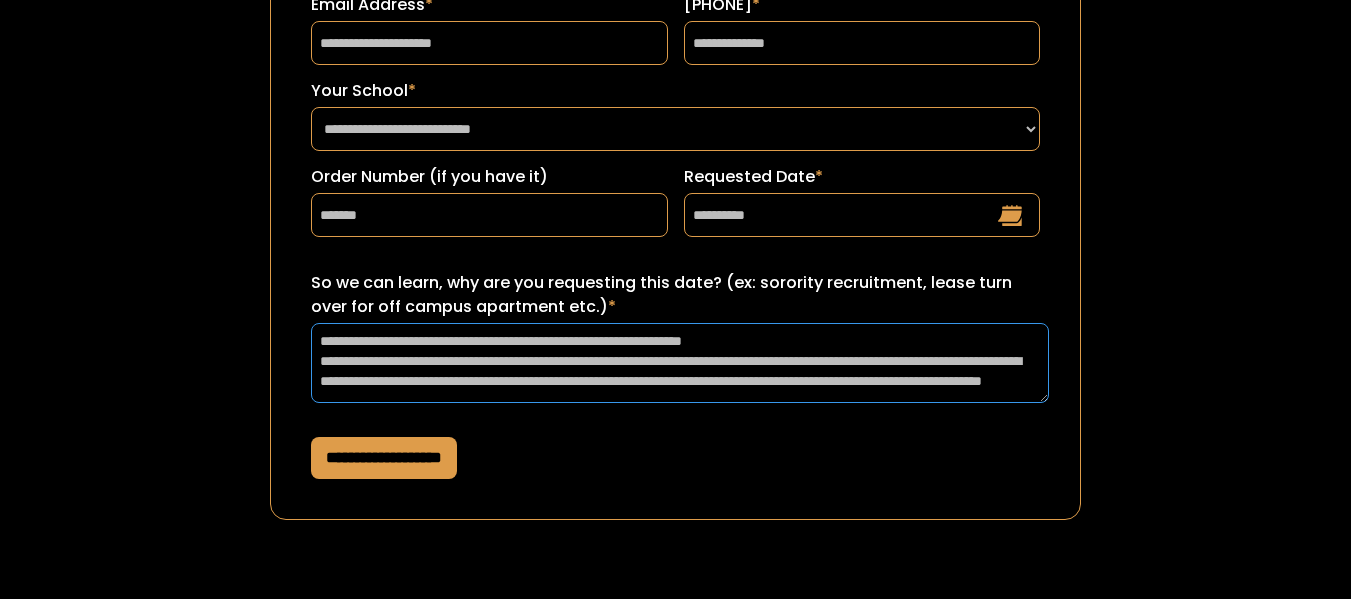 drag, startPoint x: 904, startPoint y: 390, endPoint x: 908, endPoint y: 378, distance: 12.649111 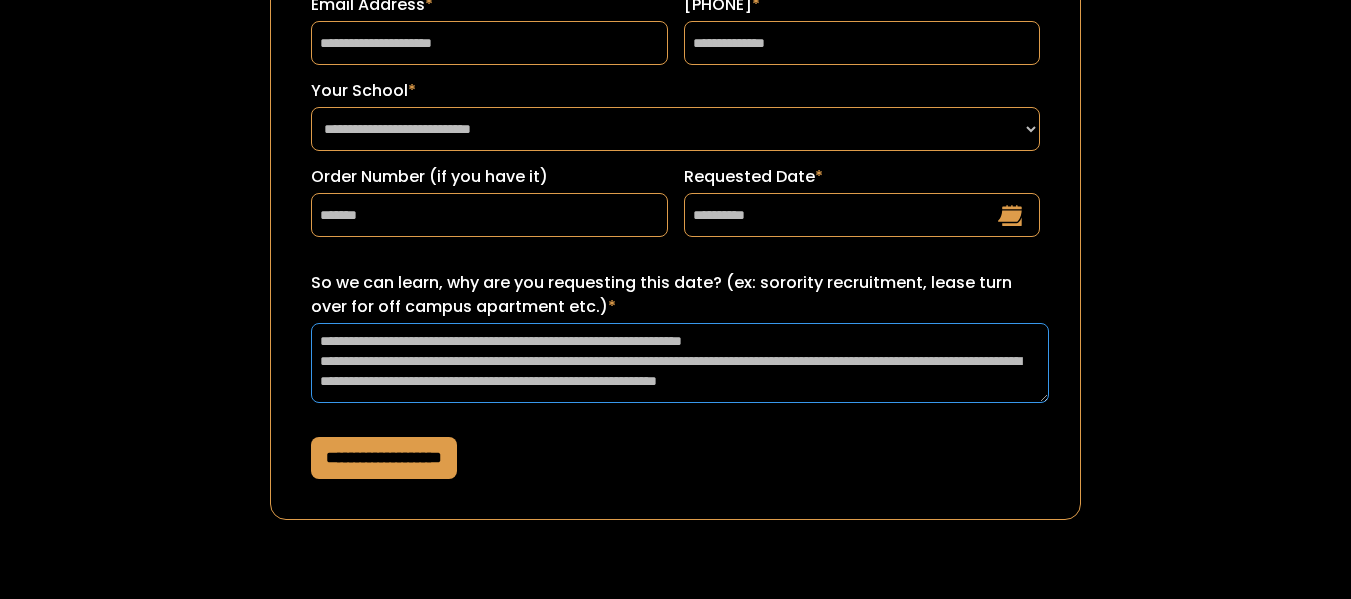 scroll, scrollTop: 11, scrollLeft: 0, axis: vertical 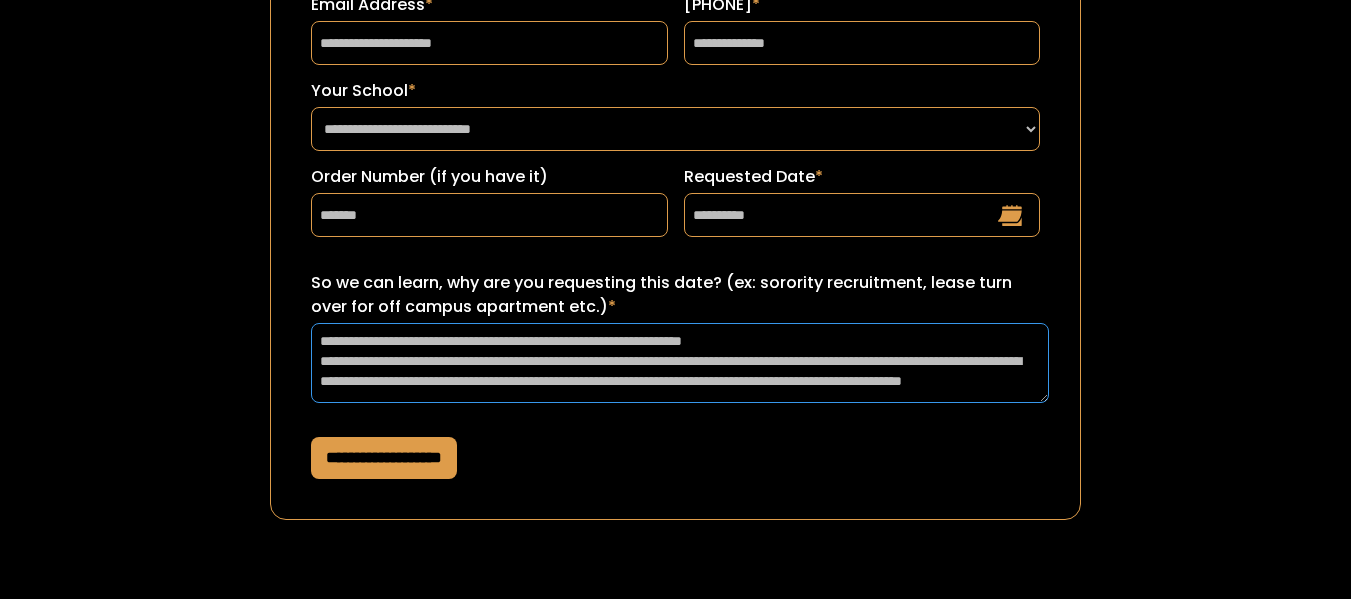 click on "**********" at bounding box center (680, 363) 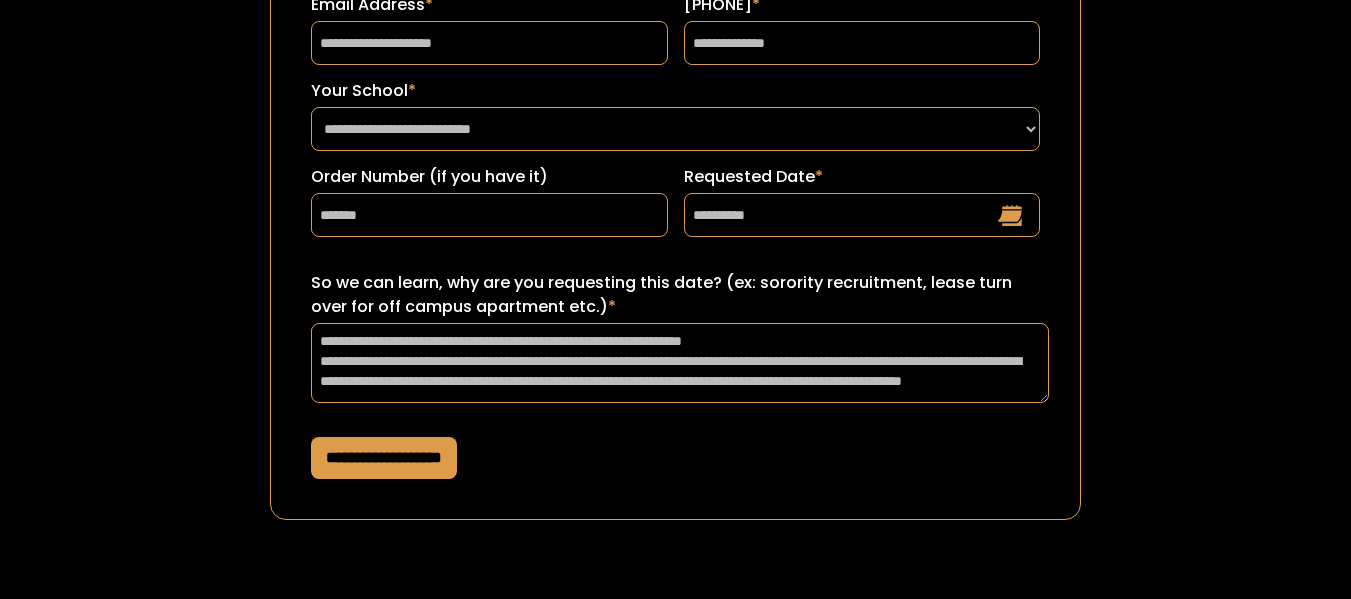 click on "**********" at bounding box center (384, 458) 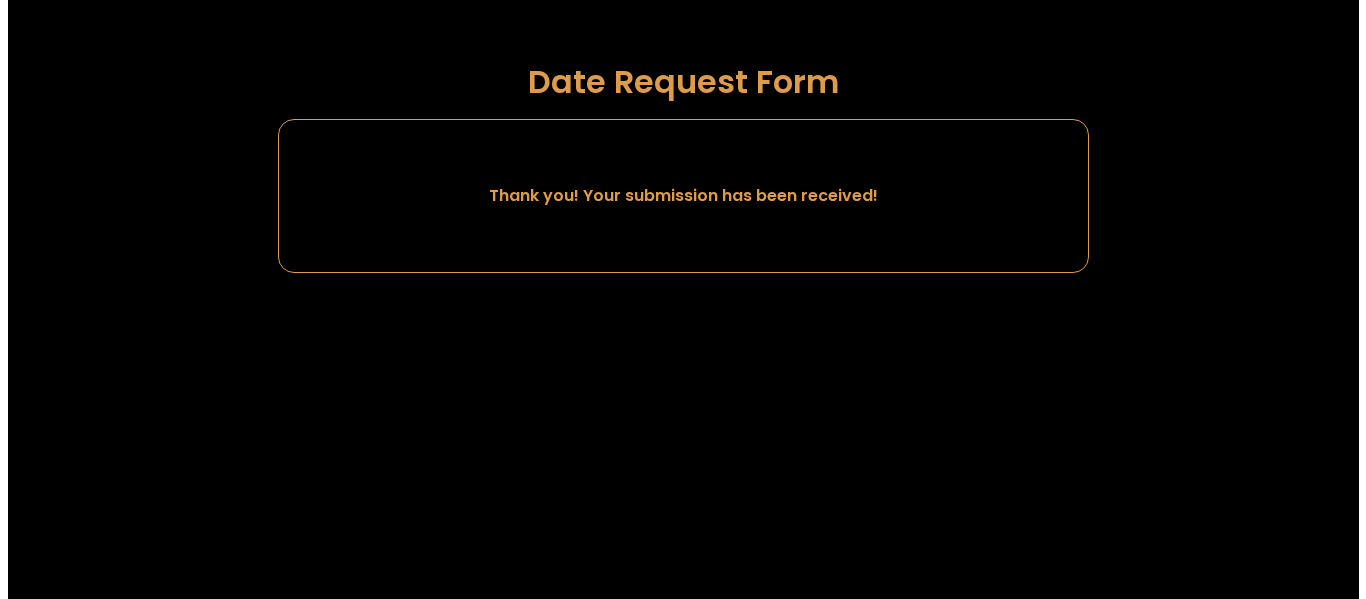 scroll, scrollTop: 0, scrollLeft: 0, axis: both 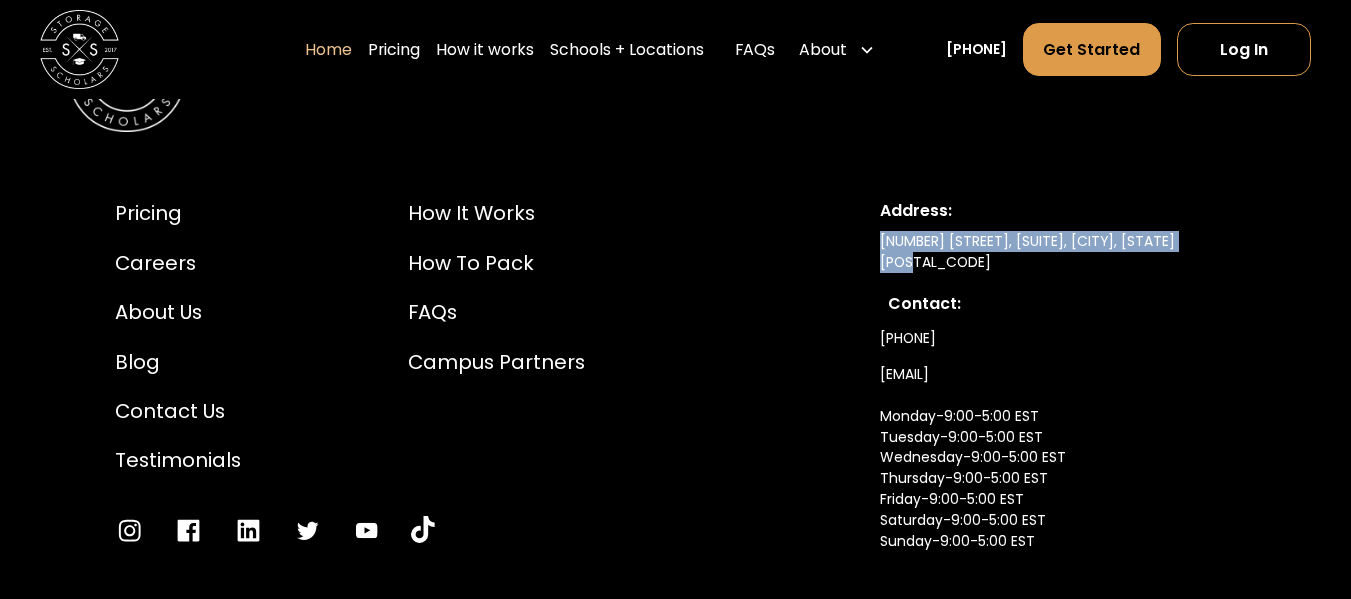 drag, startPoint x: 873, startPoint y: 209, endPoint x: 1232, endPoint y: 217, distance: 359.0891 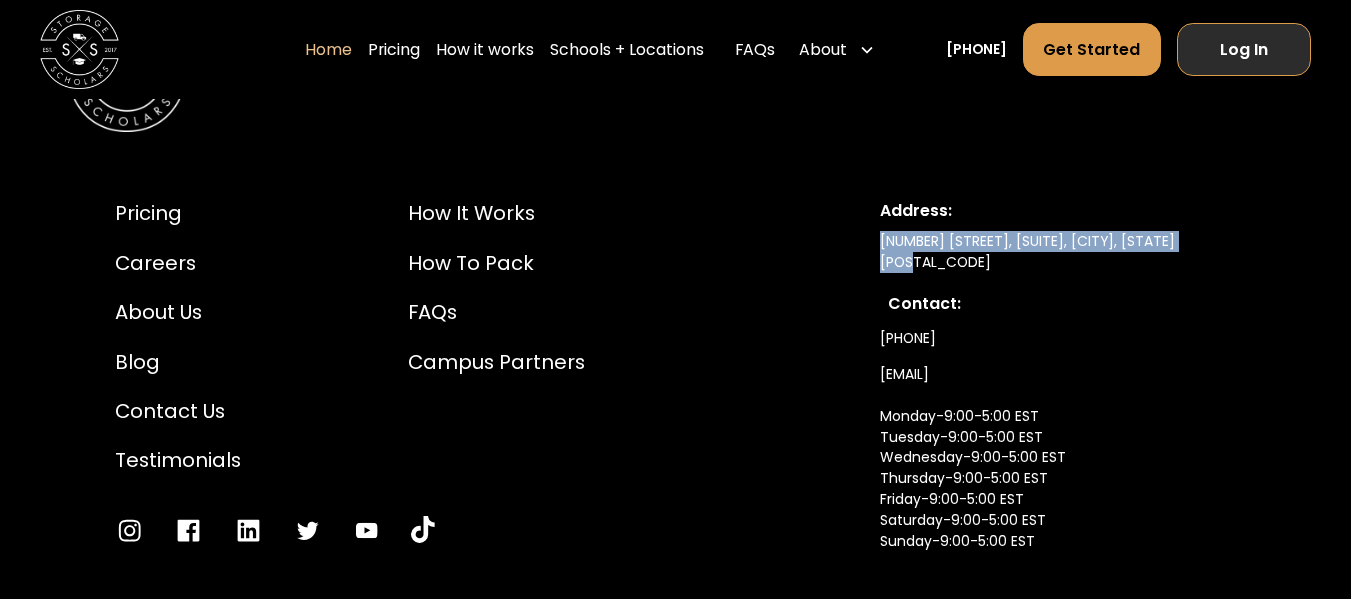 click on "Log In" at bounding box center [1244, 49] 